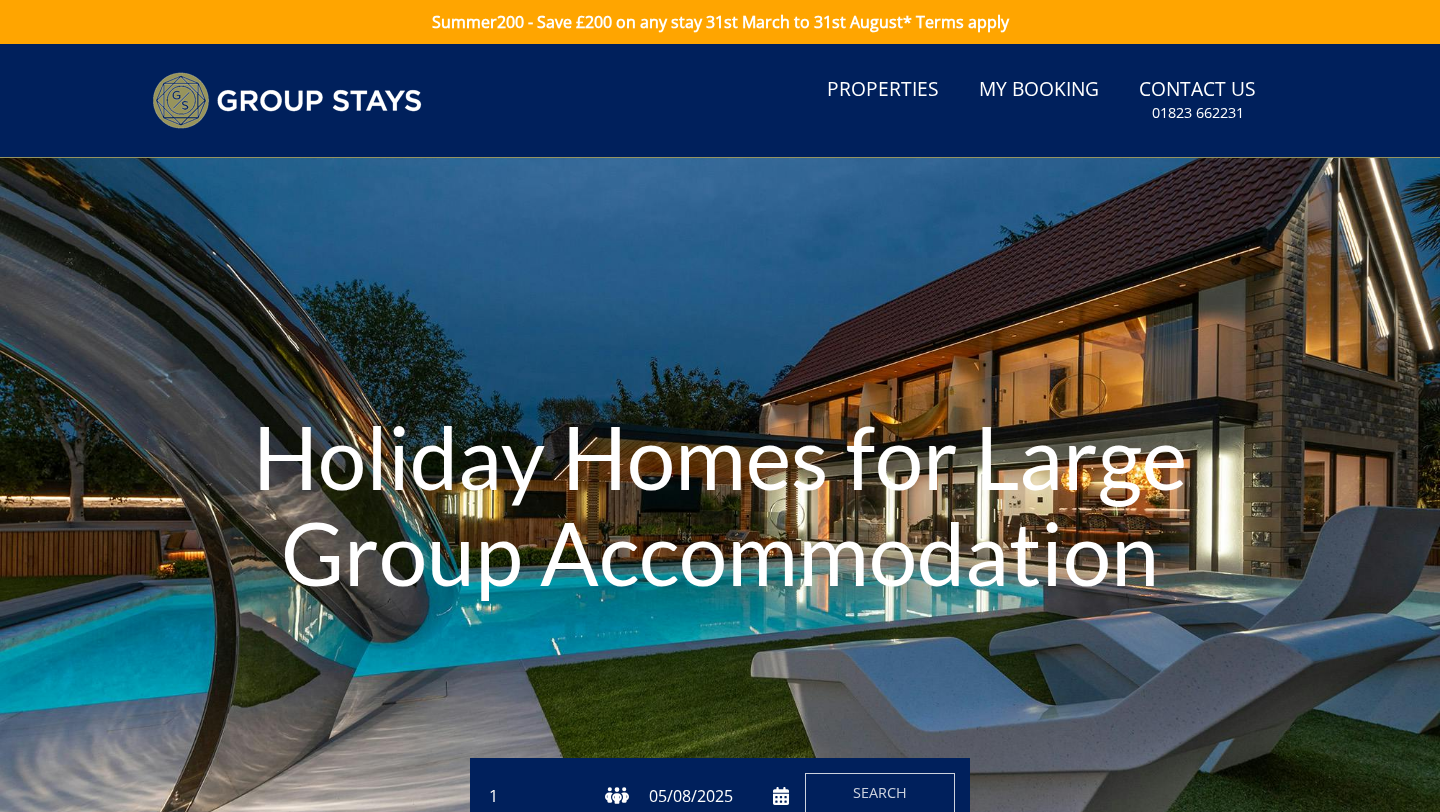scroll, scrollTop: 0, scrollLeft: 0, axis: both 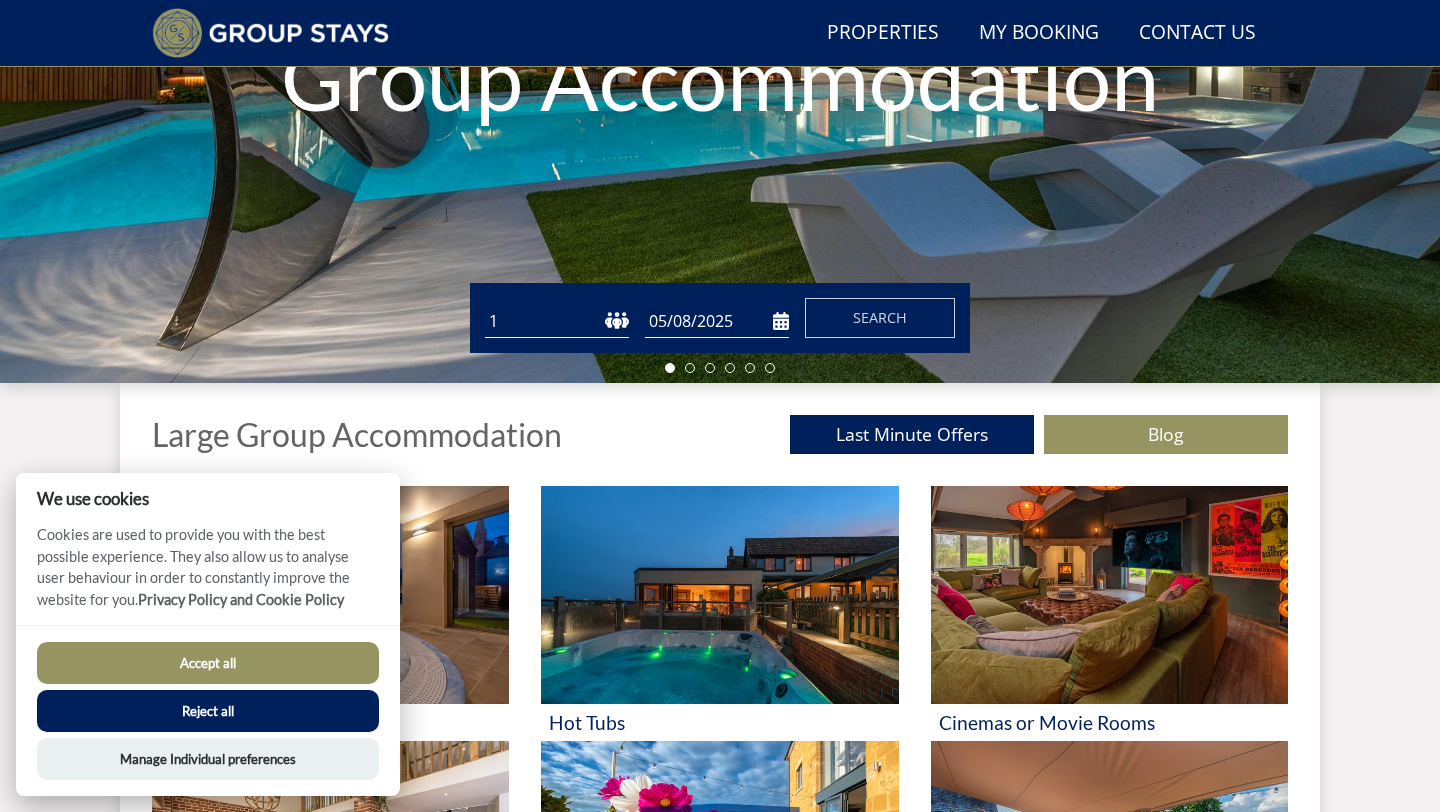 click on "Reject all" at bounding box center [208, 711] 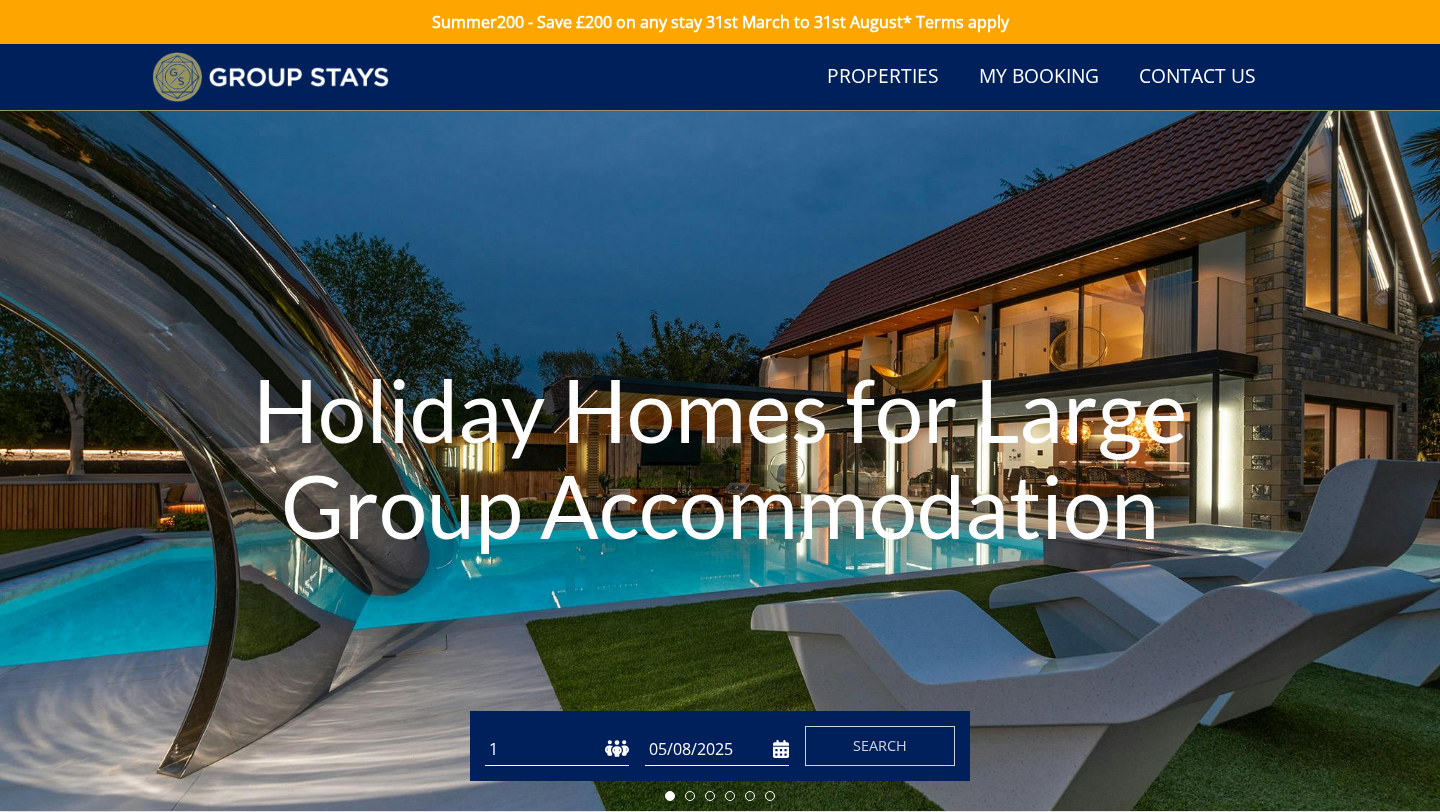 scroll, scrollTop: 150, scrollLeft: 0, axis: vertical 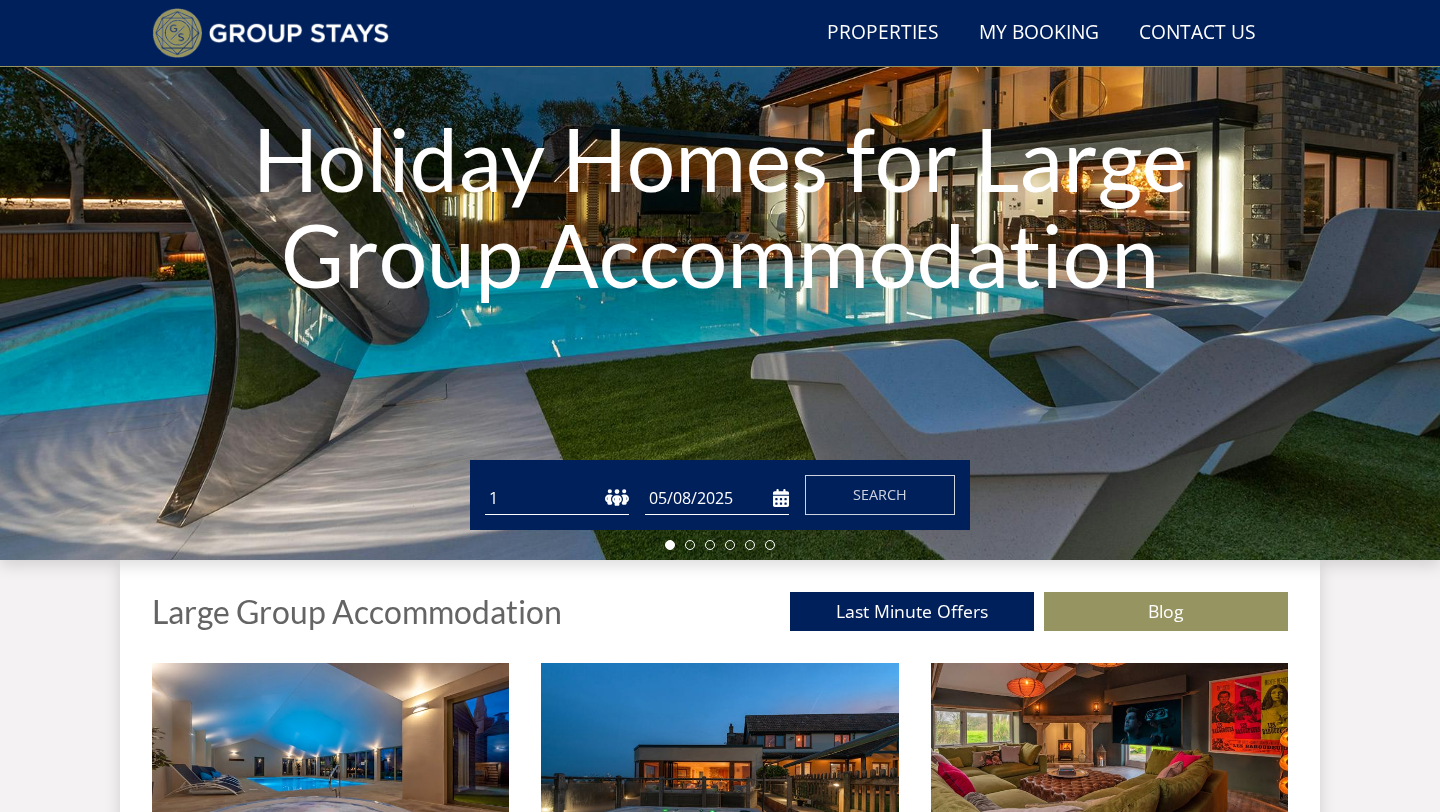 click on "1
2
3
4
5
6
7
8
9
10
11
12
13
14
15
16
17
18
19
20
21
22
23
24
25
26
27
28
29
30
31
32
33
34
35
36
37
38
39
40
41
42
43
44
45
46
47
48
49
50" at bounding box center [557, 498] 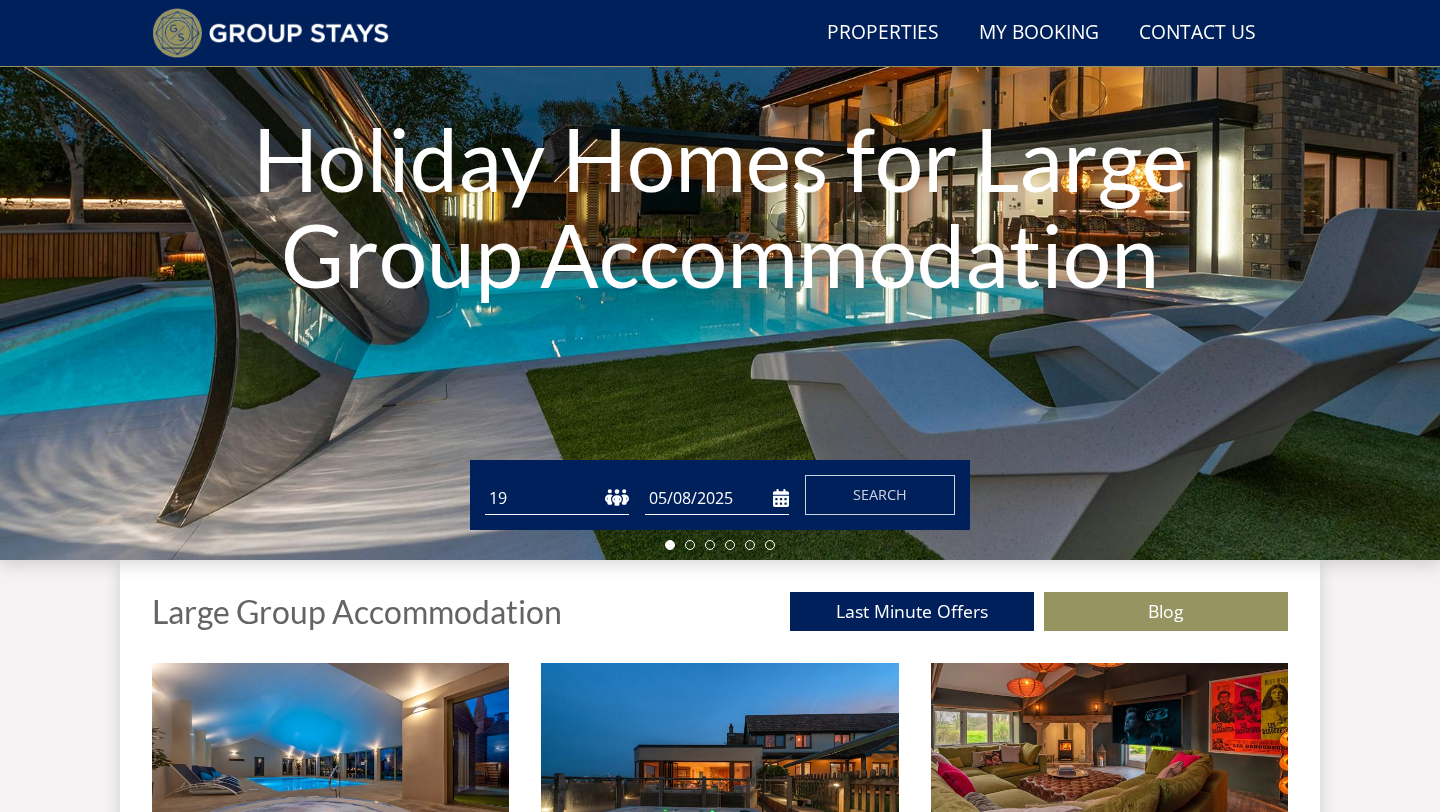 click on "1
2
3
4
5
6
7
8
9
10
11
12
13
14
15
16
17
18
19
20
21
22
23
24
25
26
27
28
29
30
31
32
33
34
35
36
37
38
39
40
41
42
43
44
45
46
47
48
49
50" at bounding box center (557, 498) 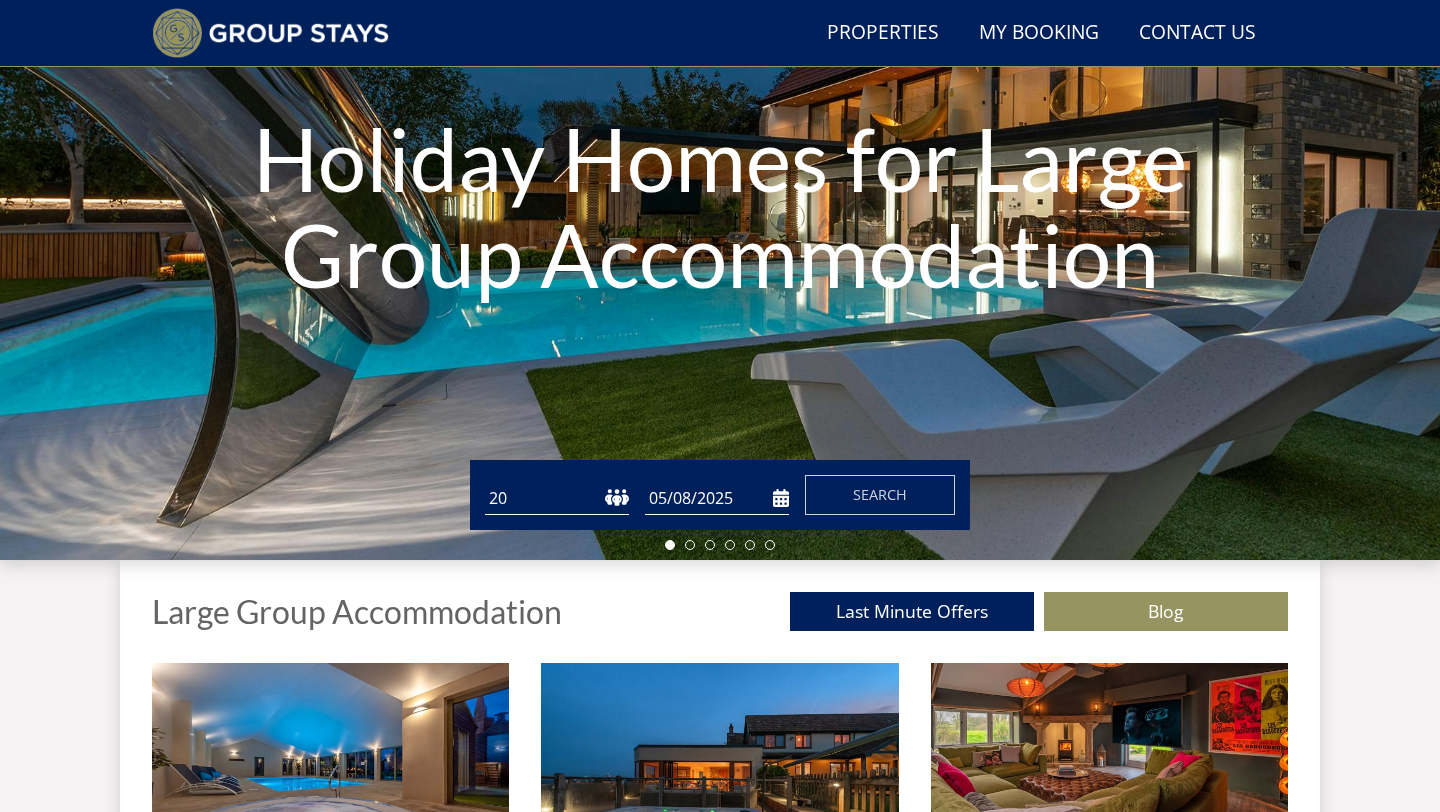 click on "05/08/2025" at bounding box center [717, 498] 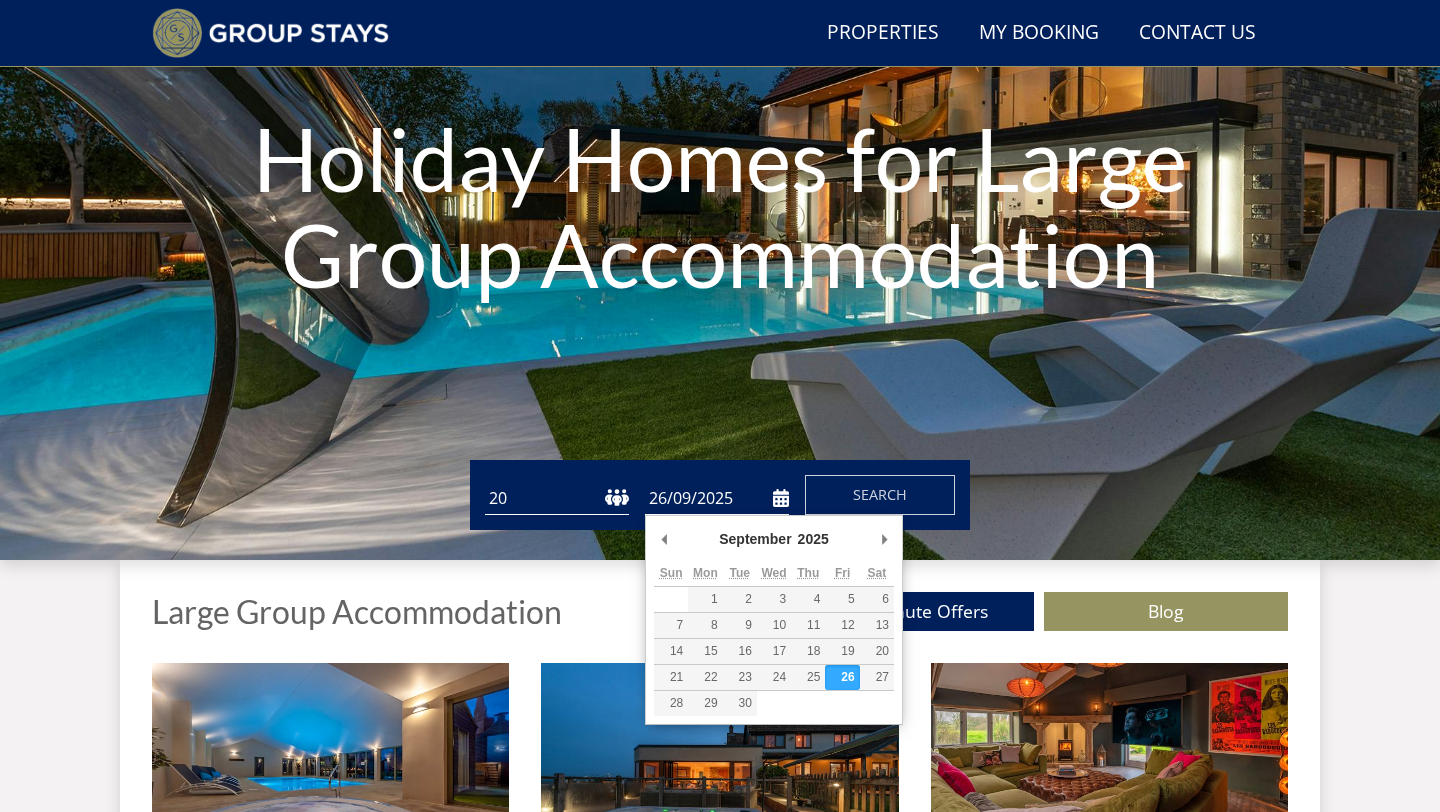 click on "26/09/2025" at bounding box center (717, 498) 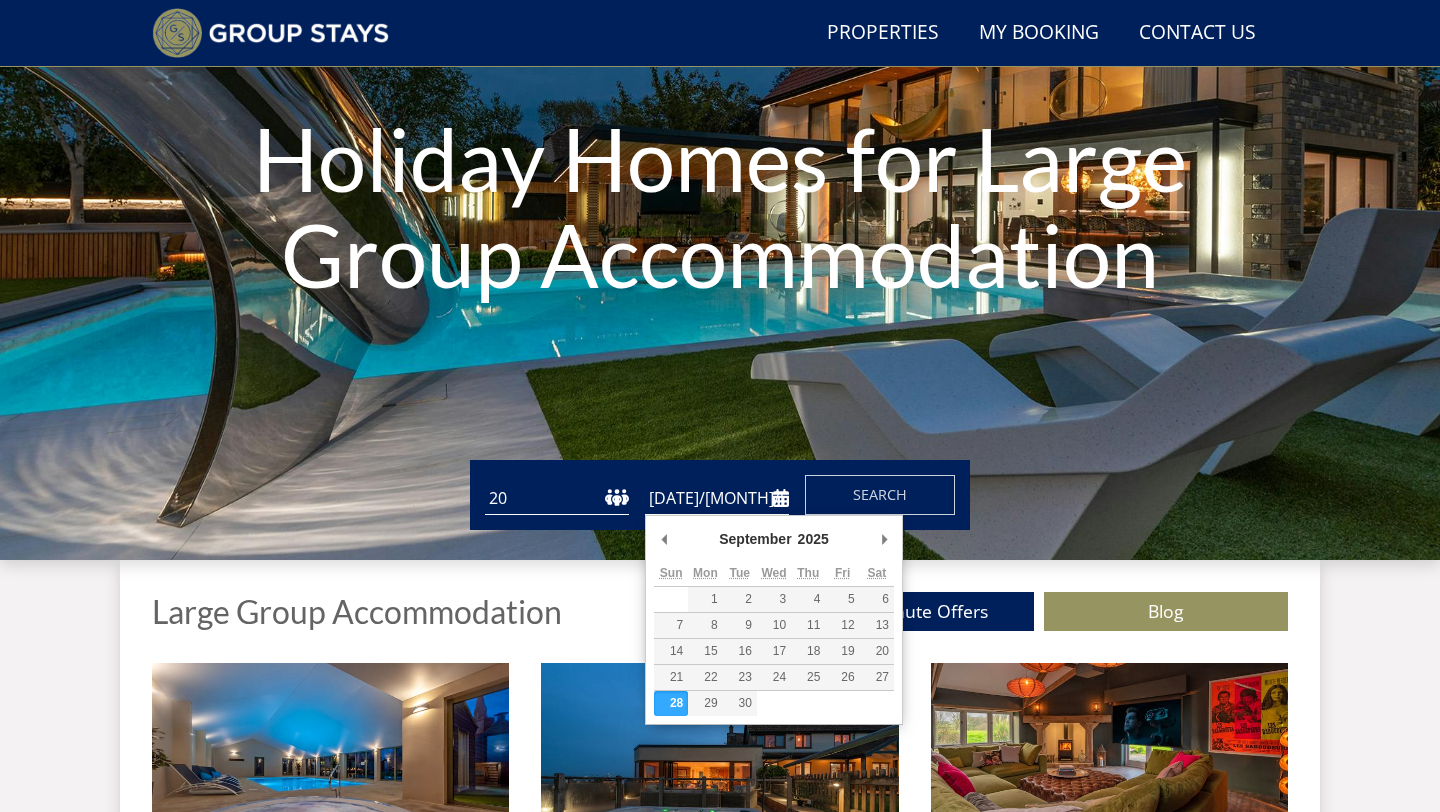 click on "[DATE]/[MONTH]/[YEAR]" at bounding box center [717, 498] 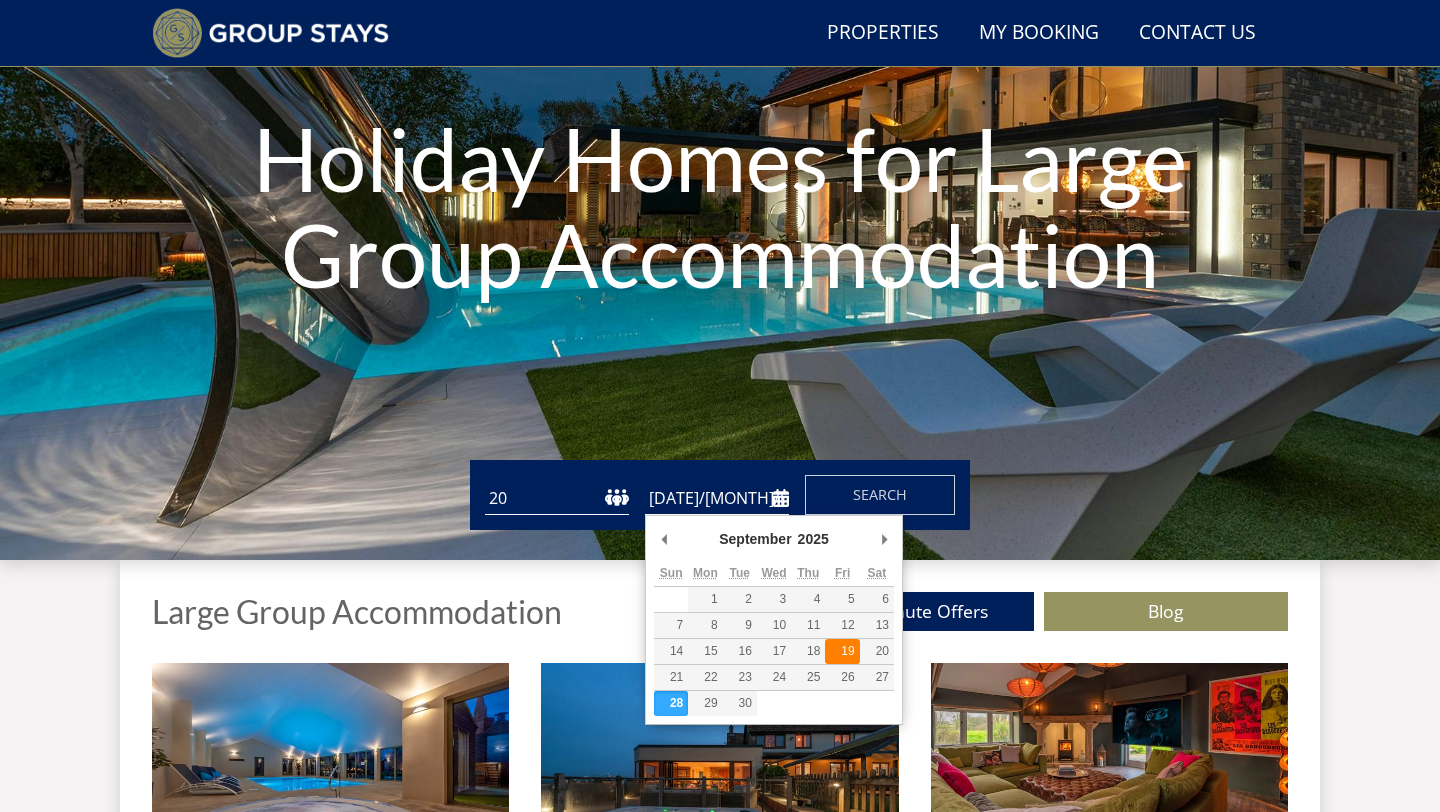 type on "19/09/2025" 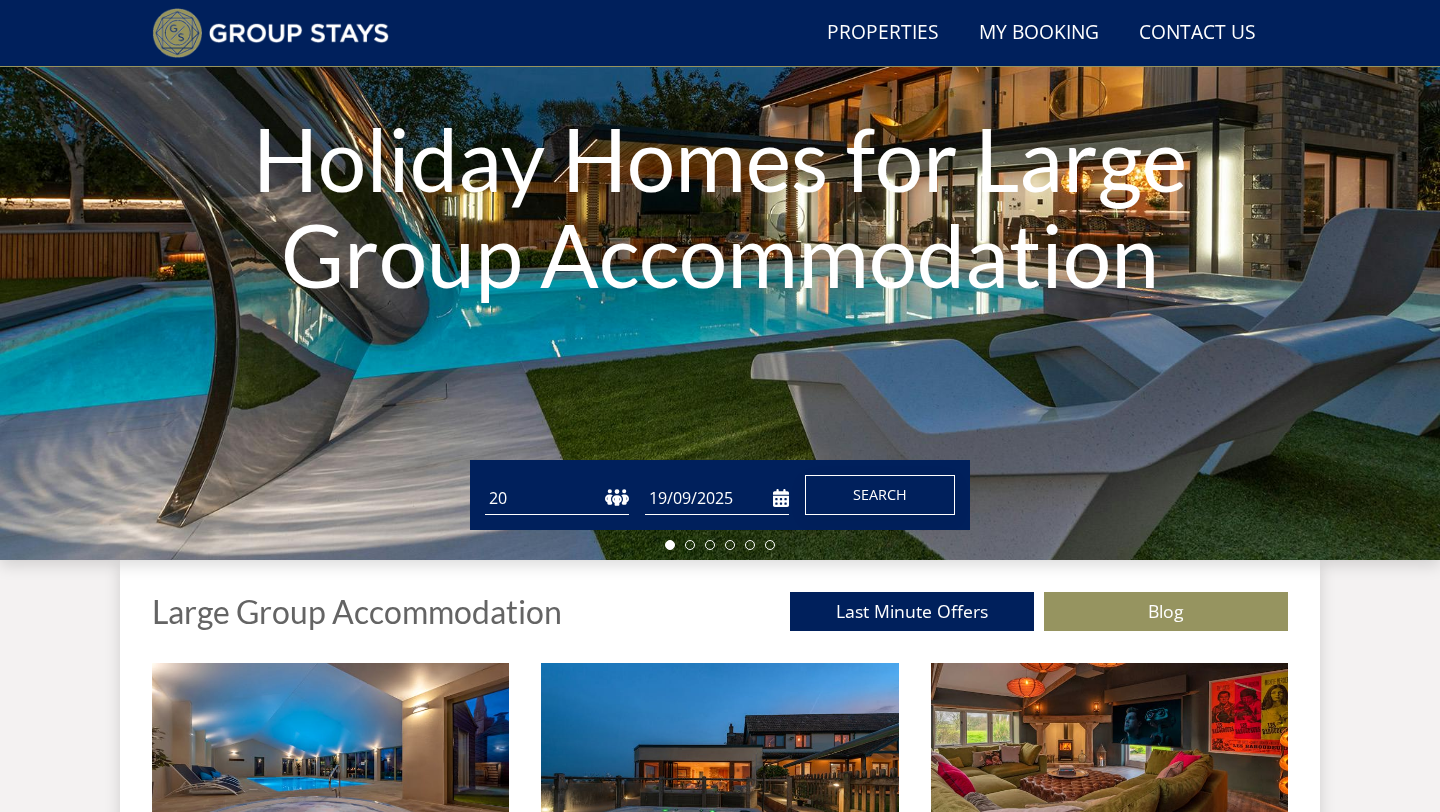 click on "Search" at bounding box center (880, 494) 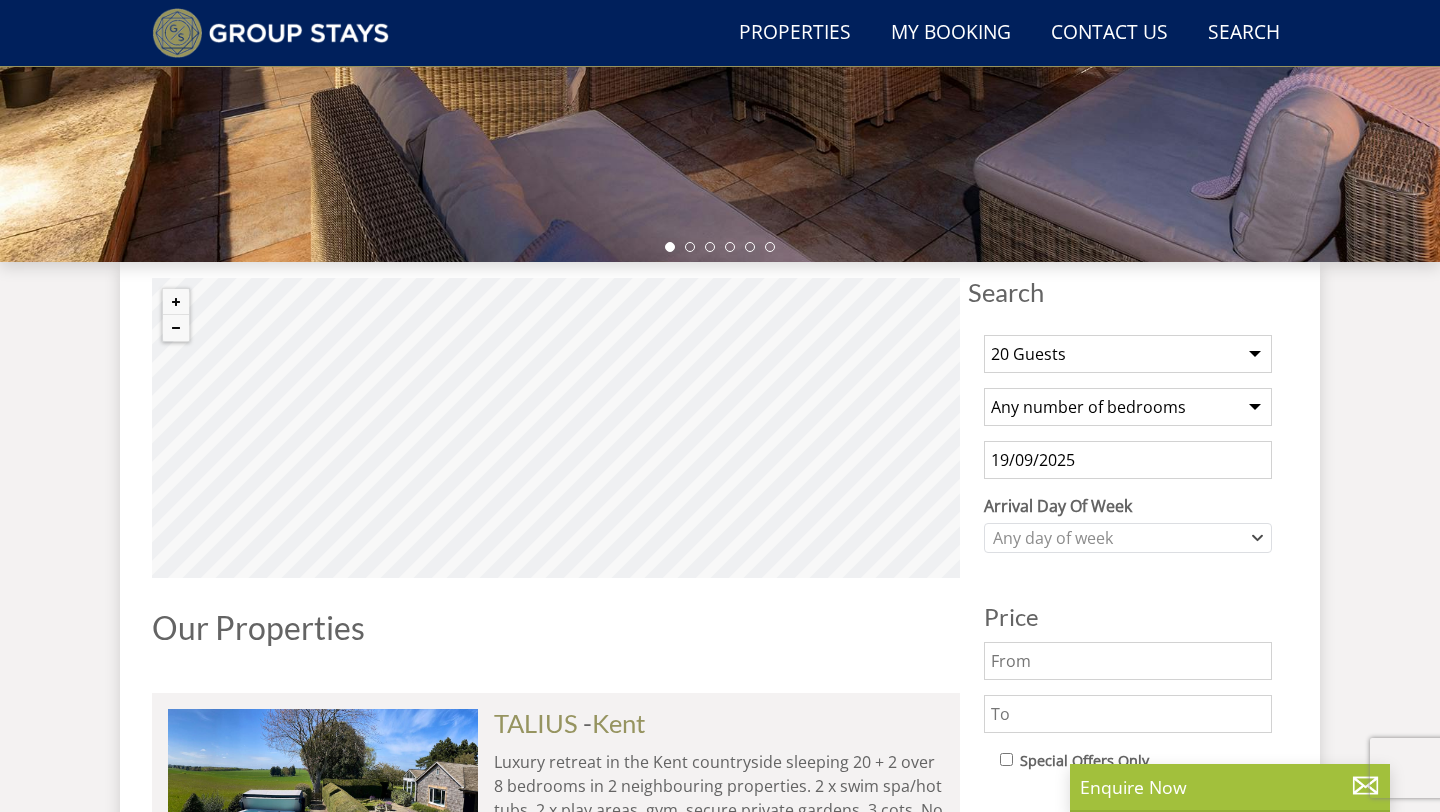 scroll, scrollTop: 554, scrollLeft: 0, axis: vertical 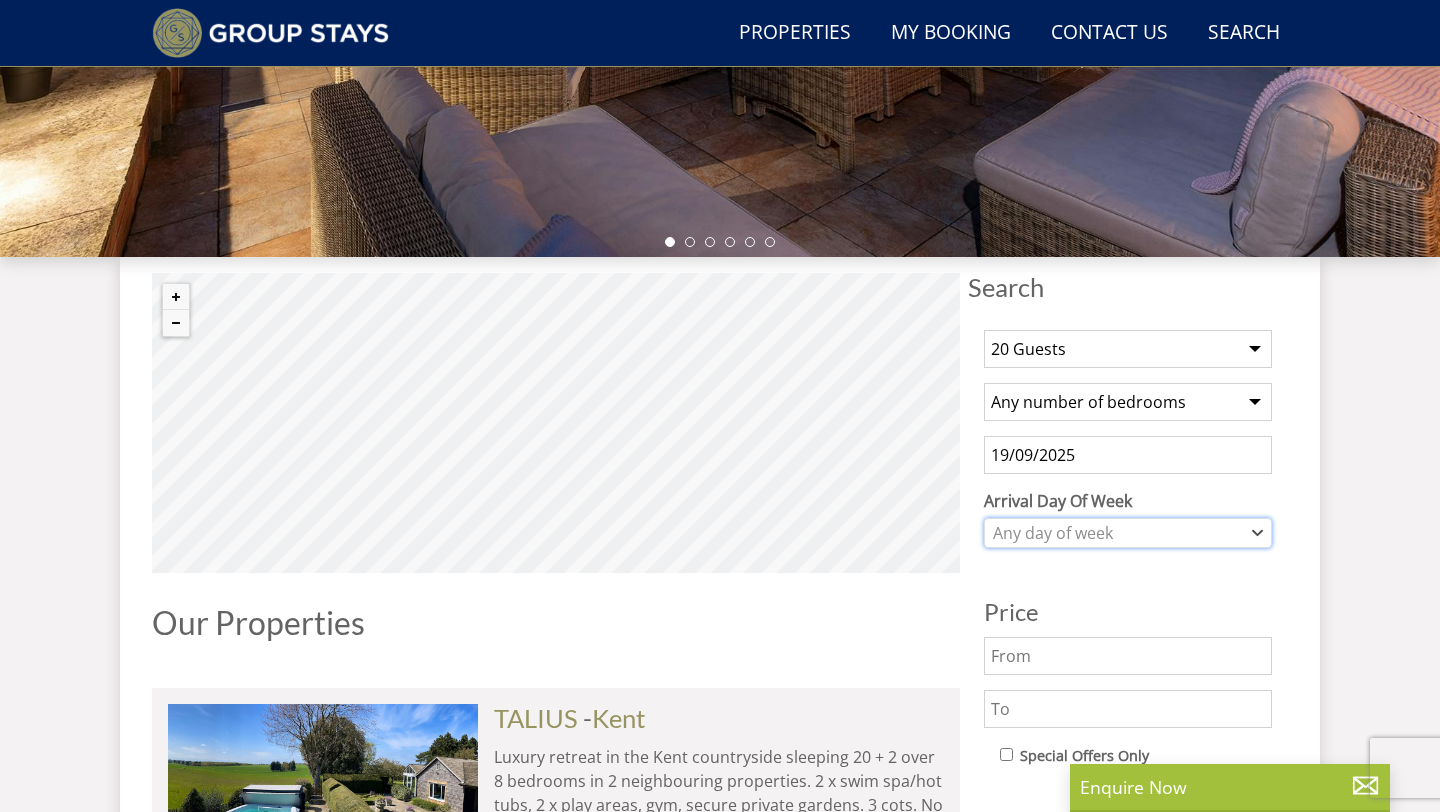 click on "Any day of week" at bounding box center (1117, 533) 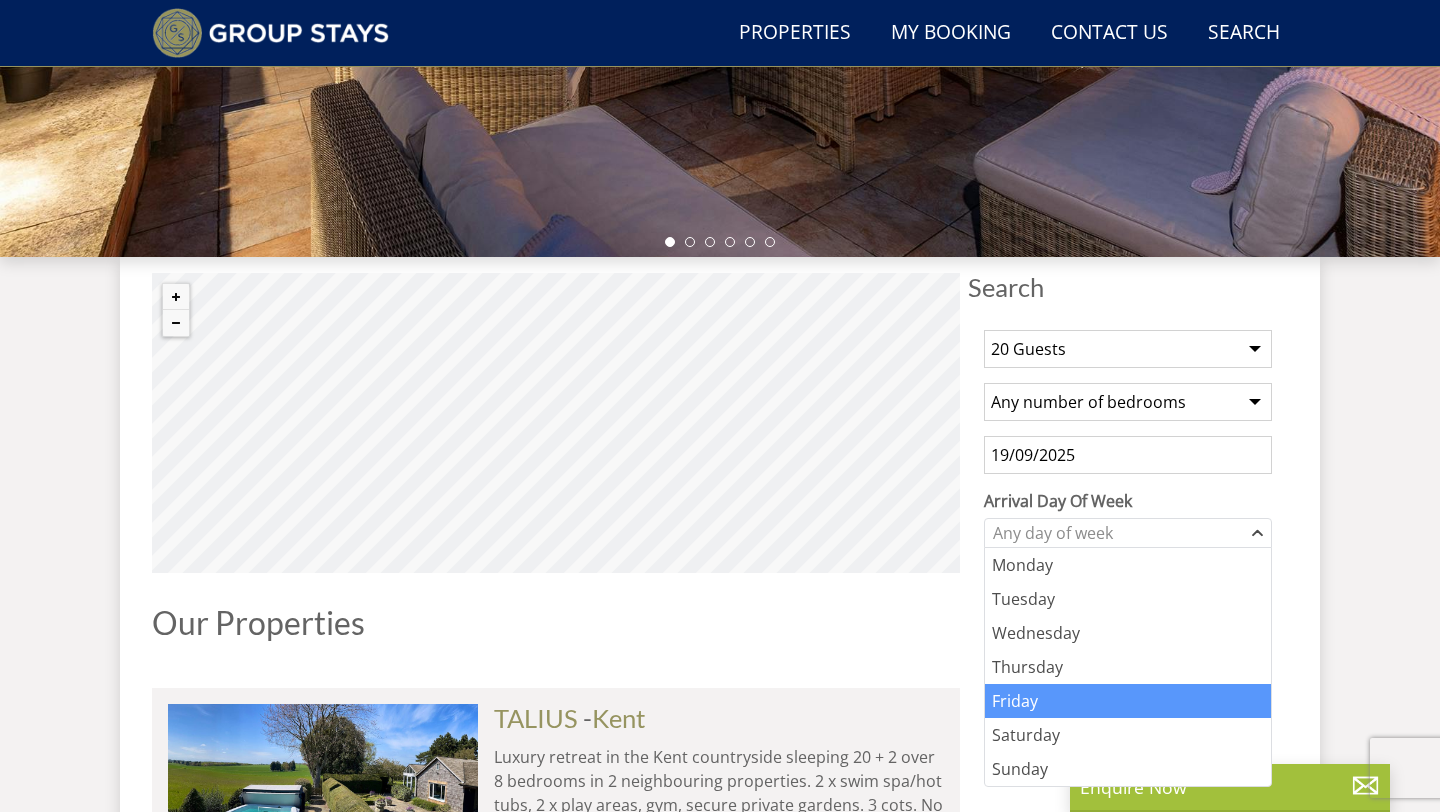 click on "Friday" at bounding box center (1128, 701) 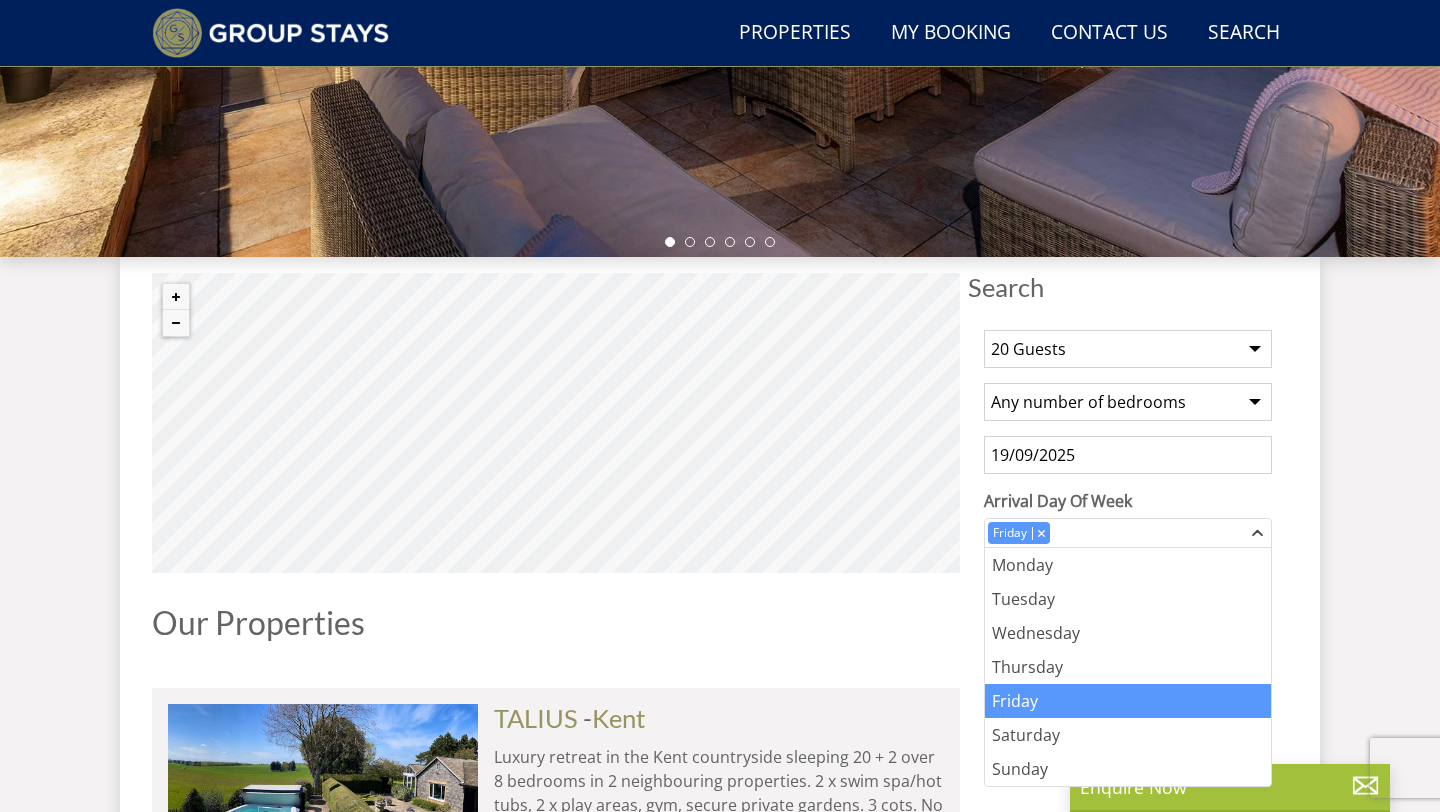 click on "Search
Menu
Properties
My Booking
Contact Us  [PHONE]
Search  Check Availability
Guests
1
2
3
4
5
6
7
8
9
10
11
12
13
14
15
16
17
18
19
20
21
22
23
24
25
26
27
28
29
30
31
32
33
34
35
36
37
38
39
40
41
42
43
44
45
46
47
48
49
50
Date
19/[MONTH]/[YEAR]
Search" at bounding box center (720, 1977) 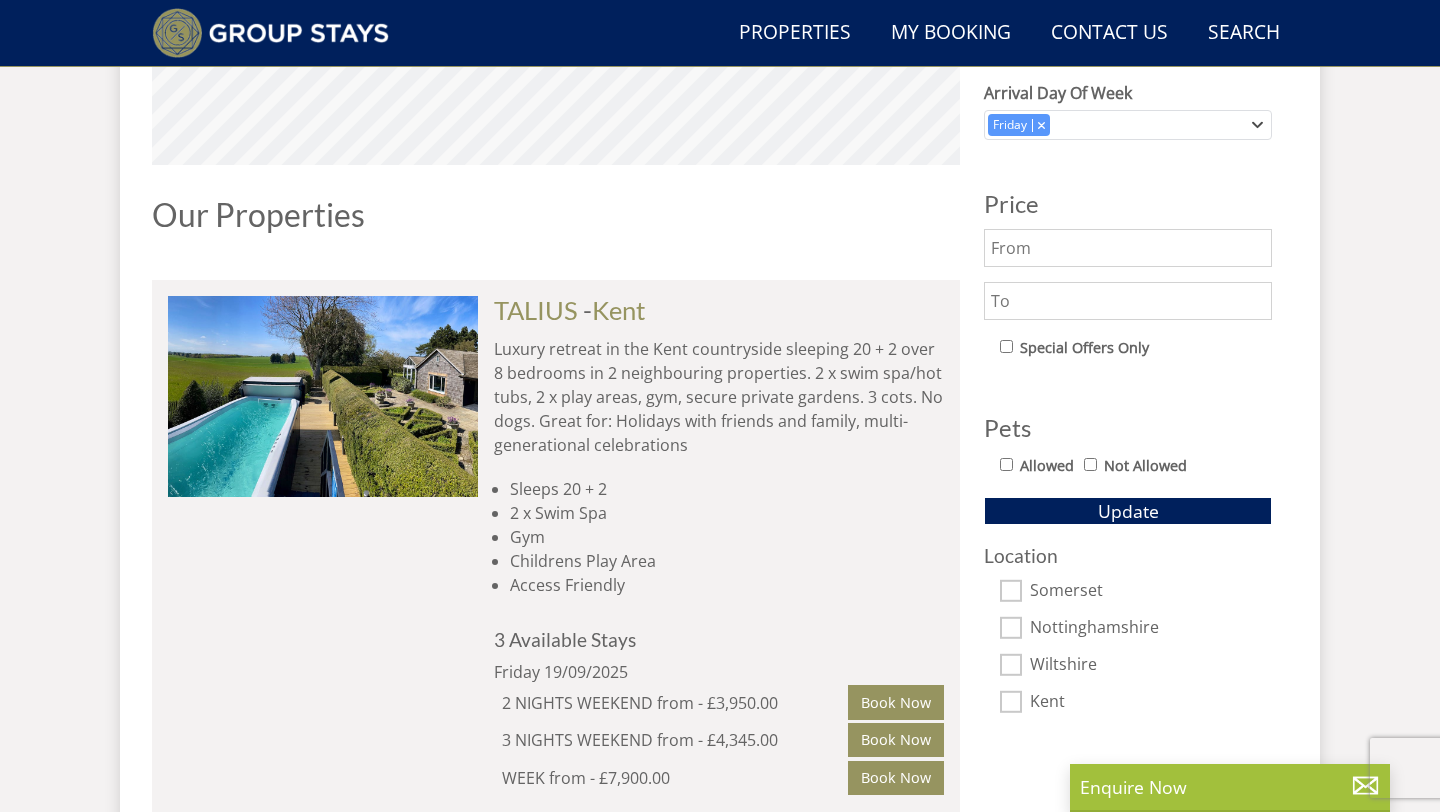 scroll, scrollTop: 931, scrollLeft: 0, axis: vertical 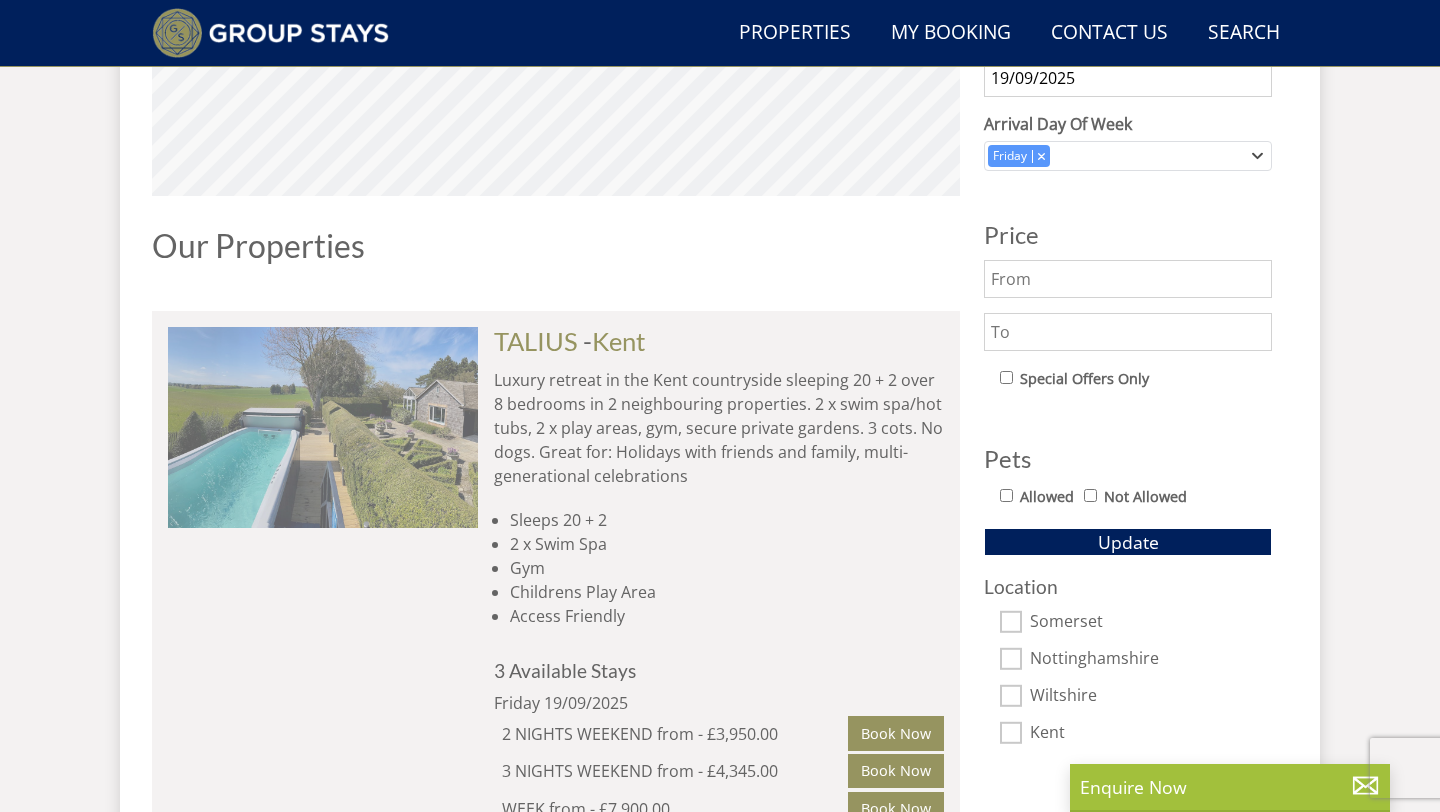 click at bounding box center (323, 427) 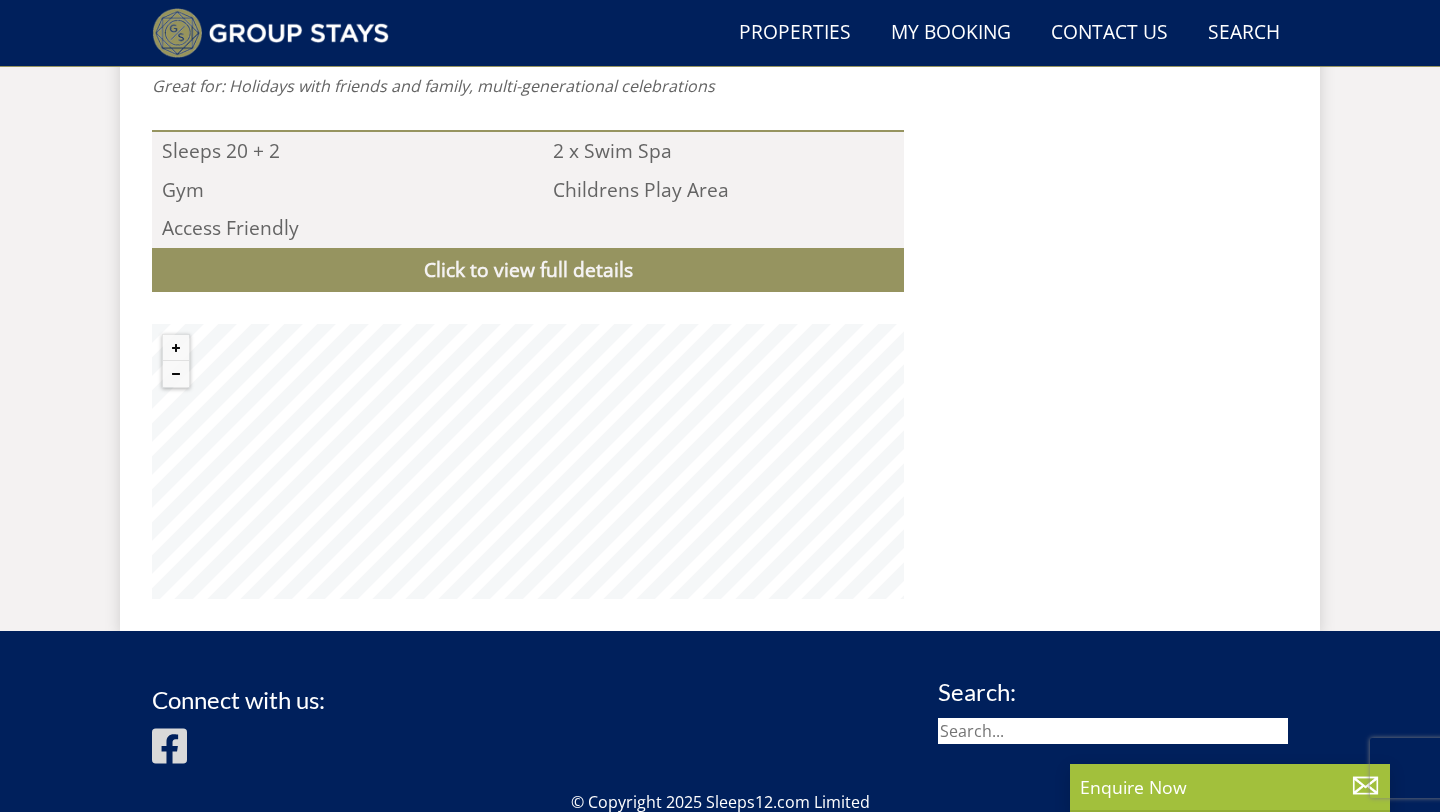 scroll, scrollTop: 1855, scrollLeft: 0, axis: vertical 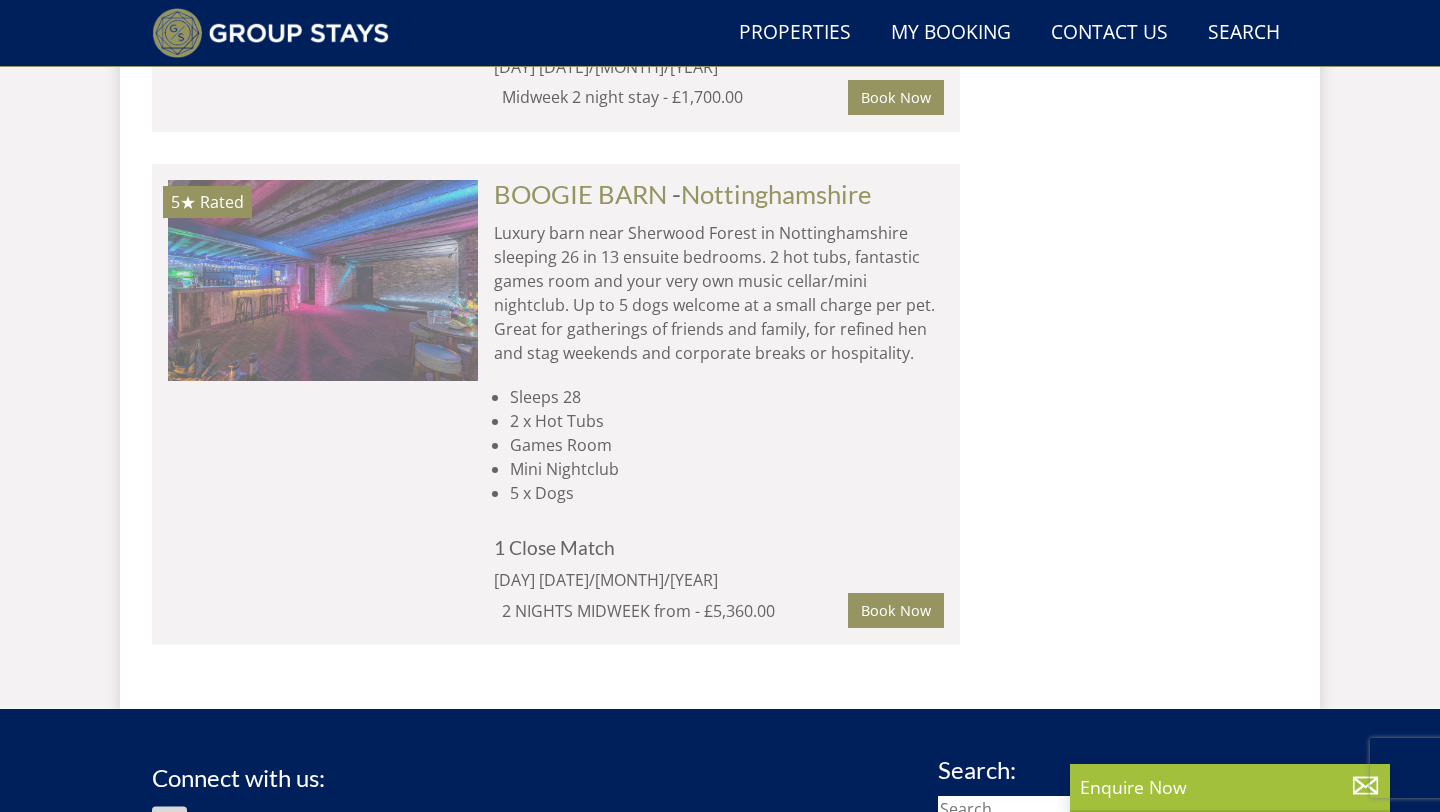 click at bounding box center [323, 280] 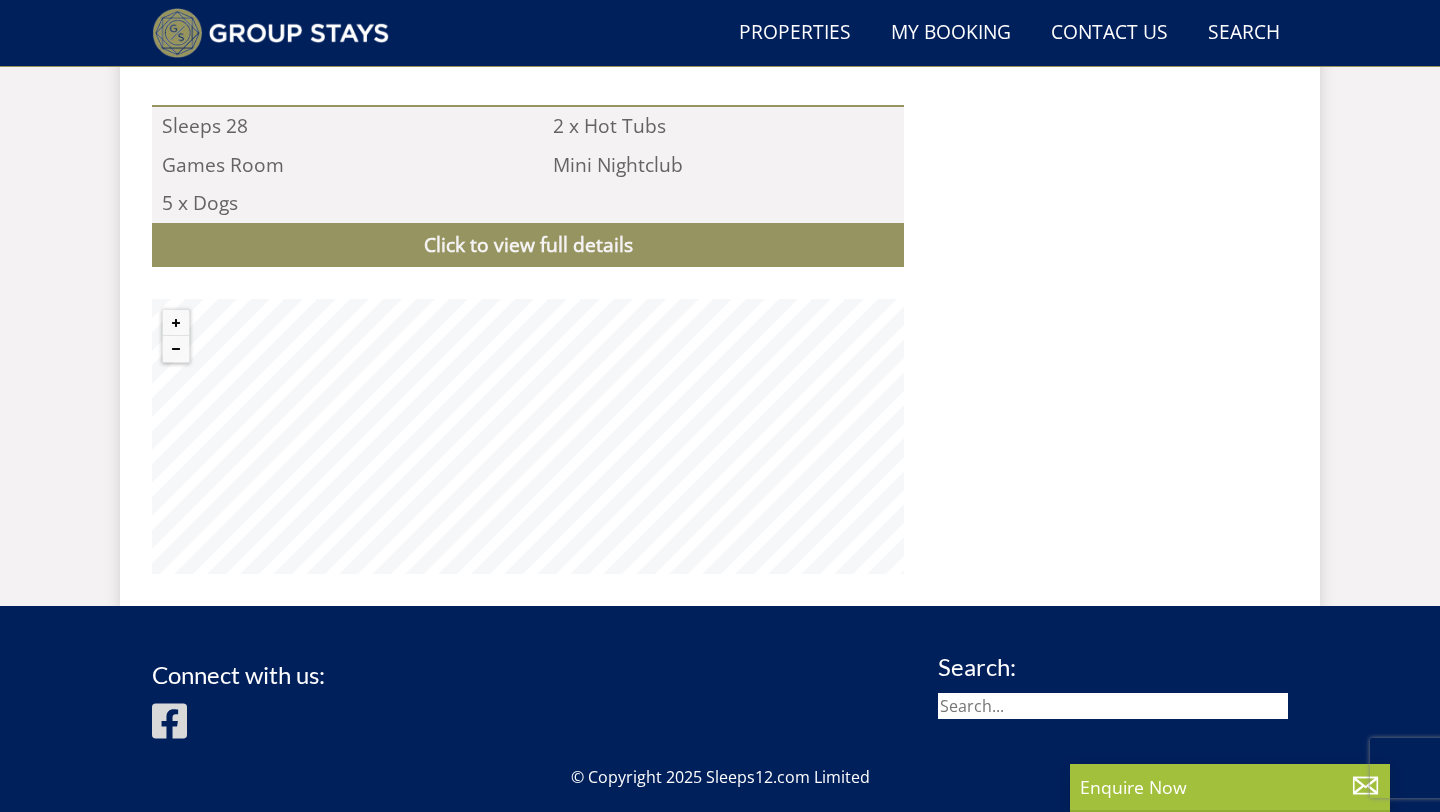 scroll, scrollTop: 2056, scrollLeft: 0, axis: vertical 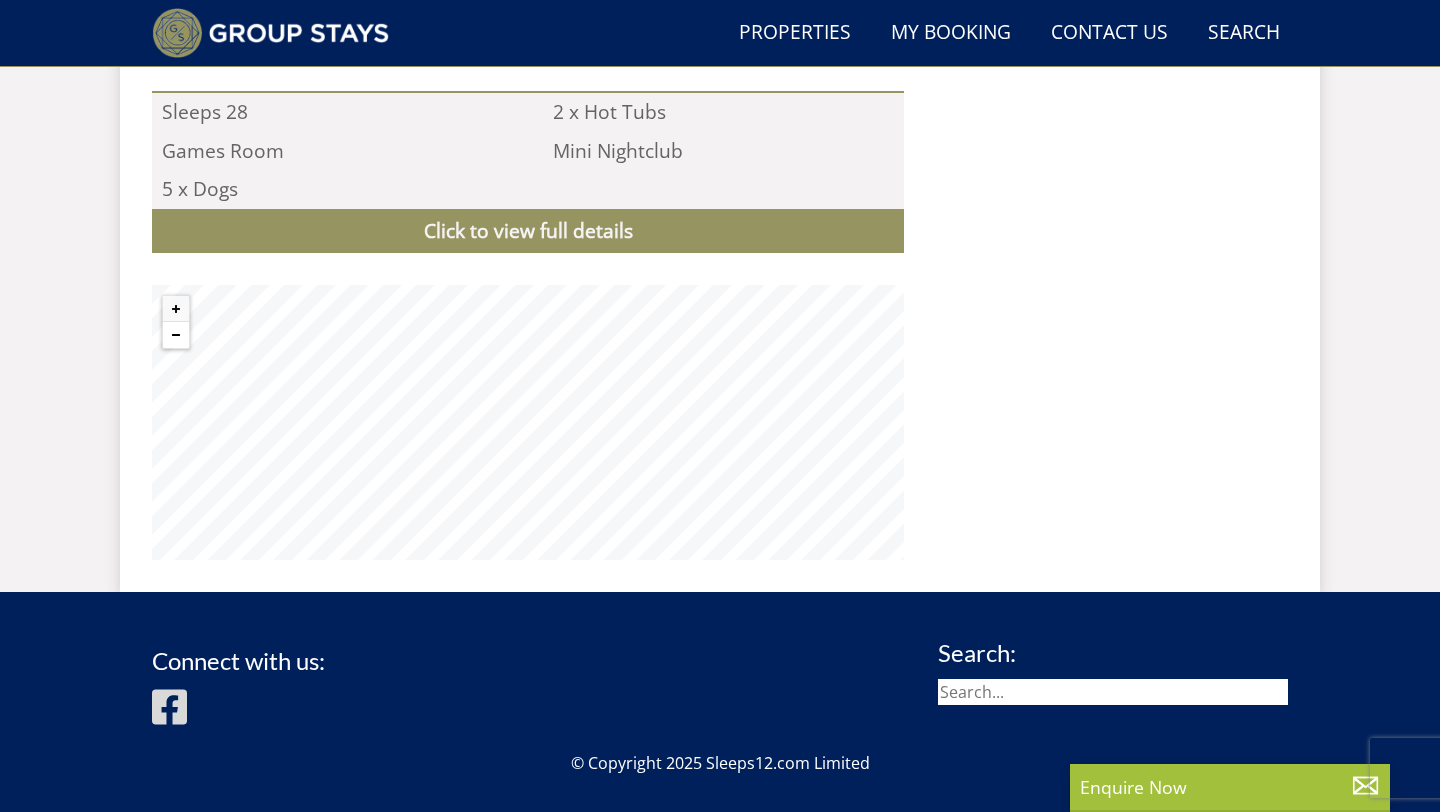 click at bounding box center [176, 335] 